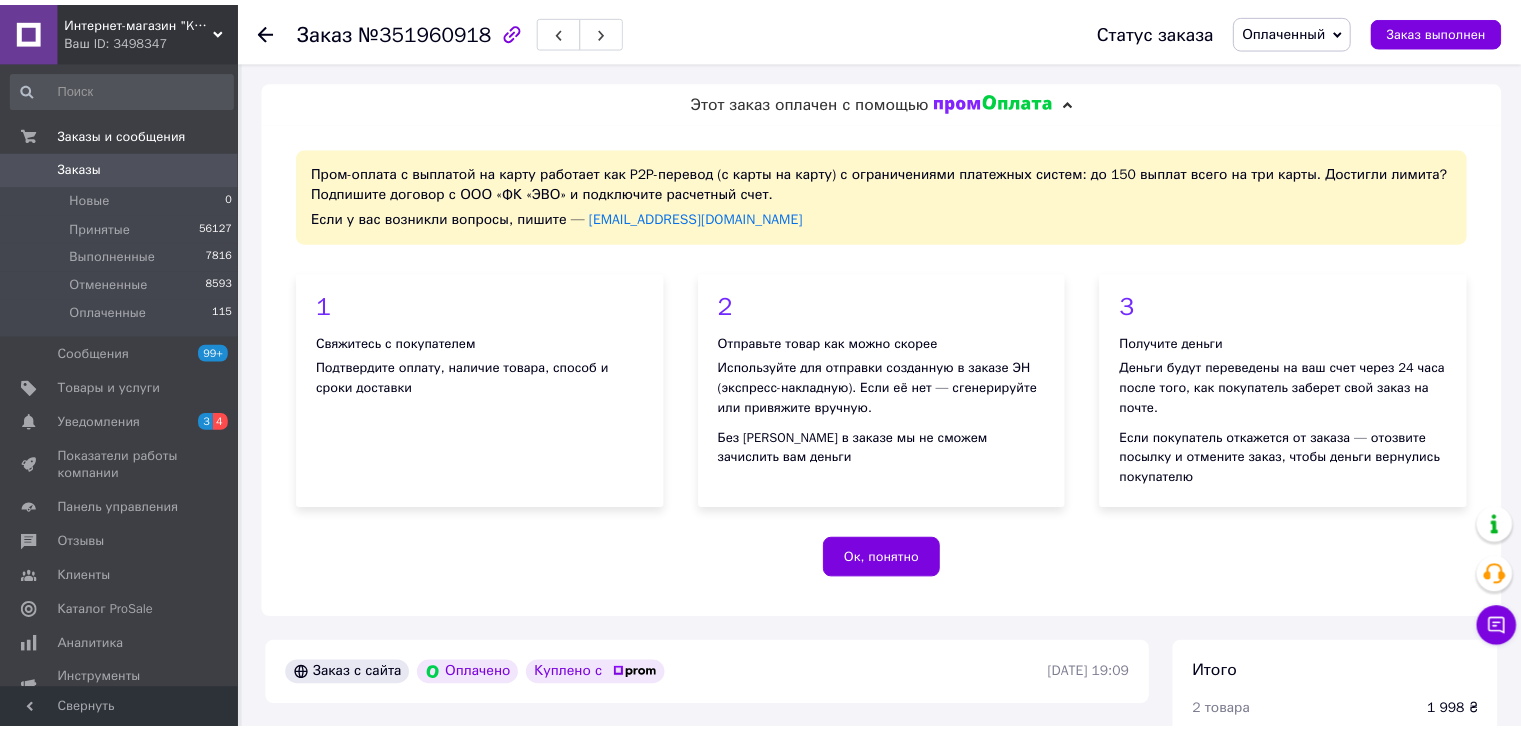 scroll, scrollTop: 0, scrollLeft: 0, axis: both 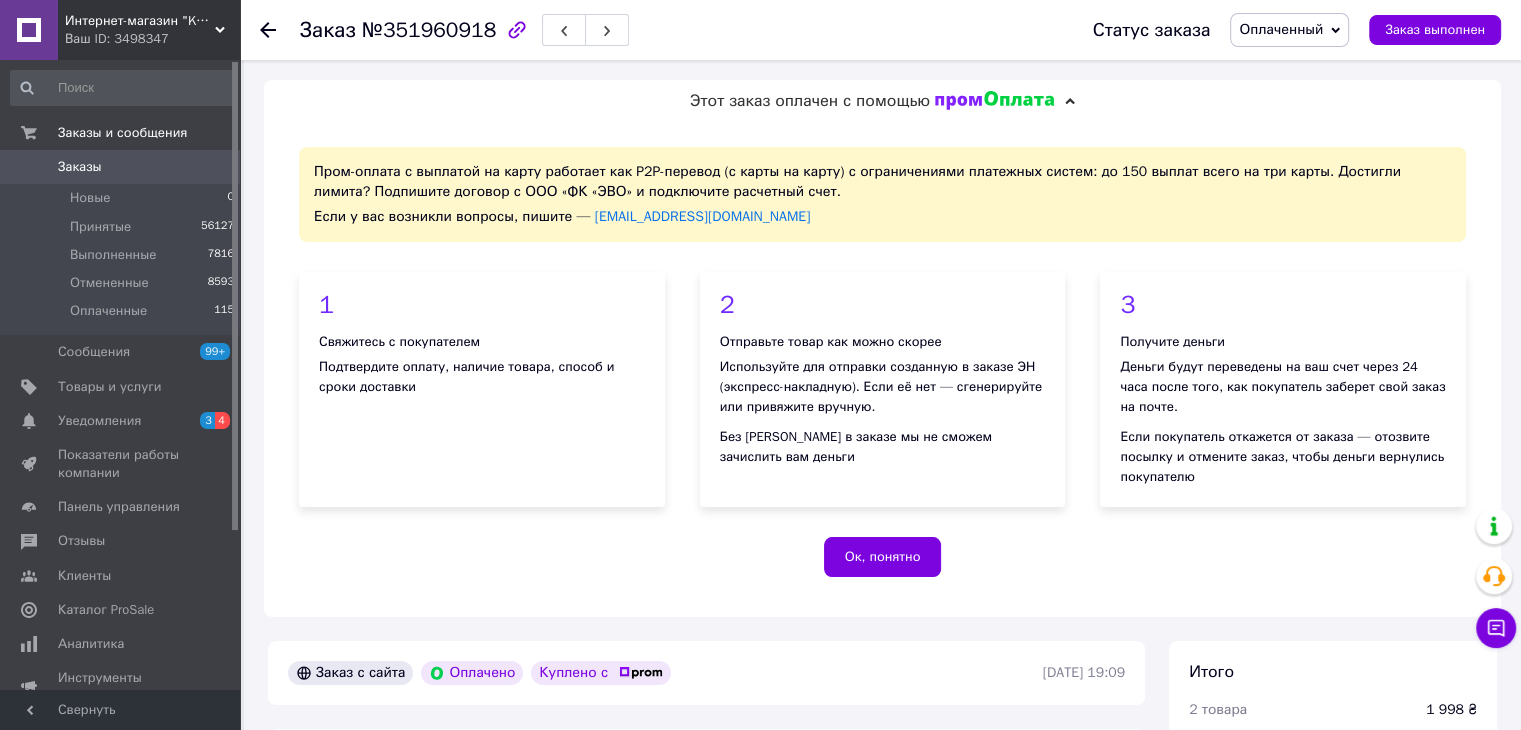 click 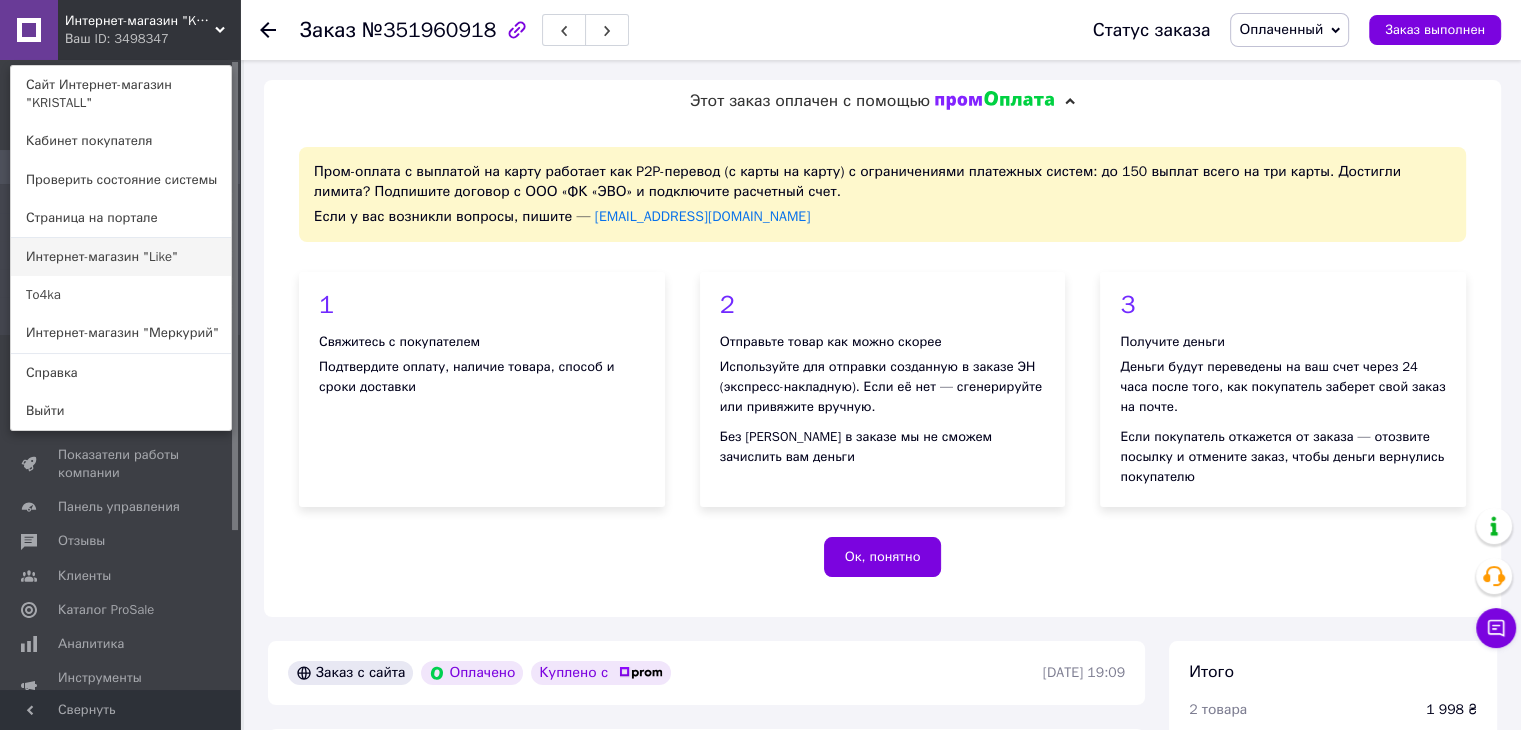 click on "Интернет-магазин "Like"" at bounding box center (121, 257) 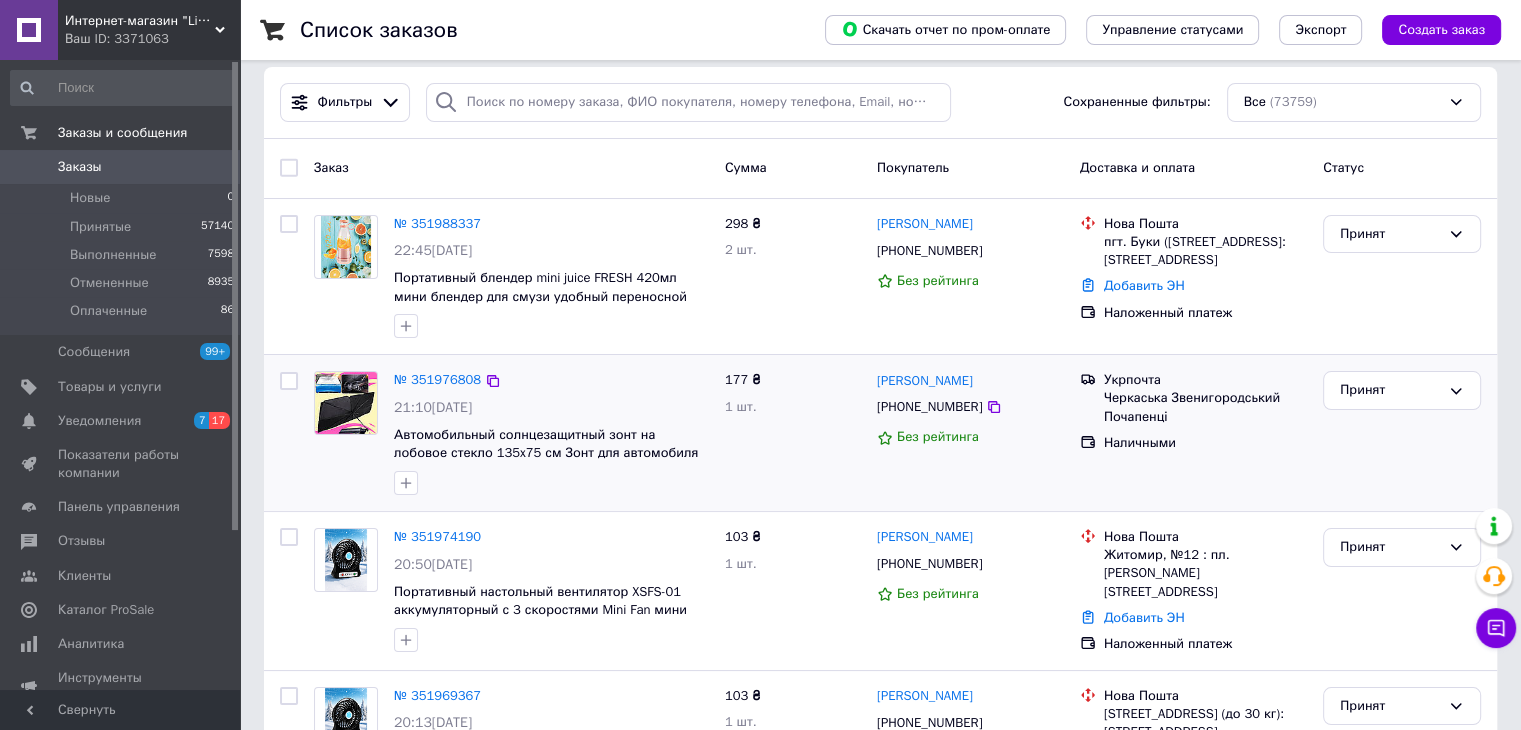 scroll, scrollTop: 0, scrollLeft: 0, axis: both 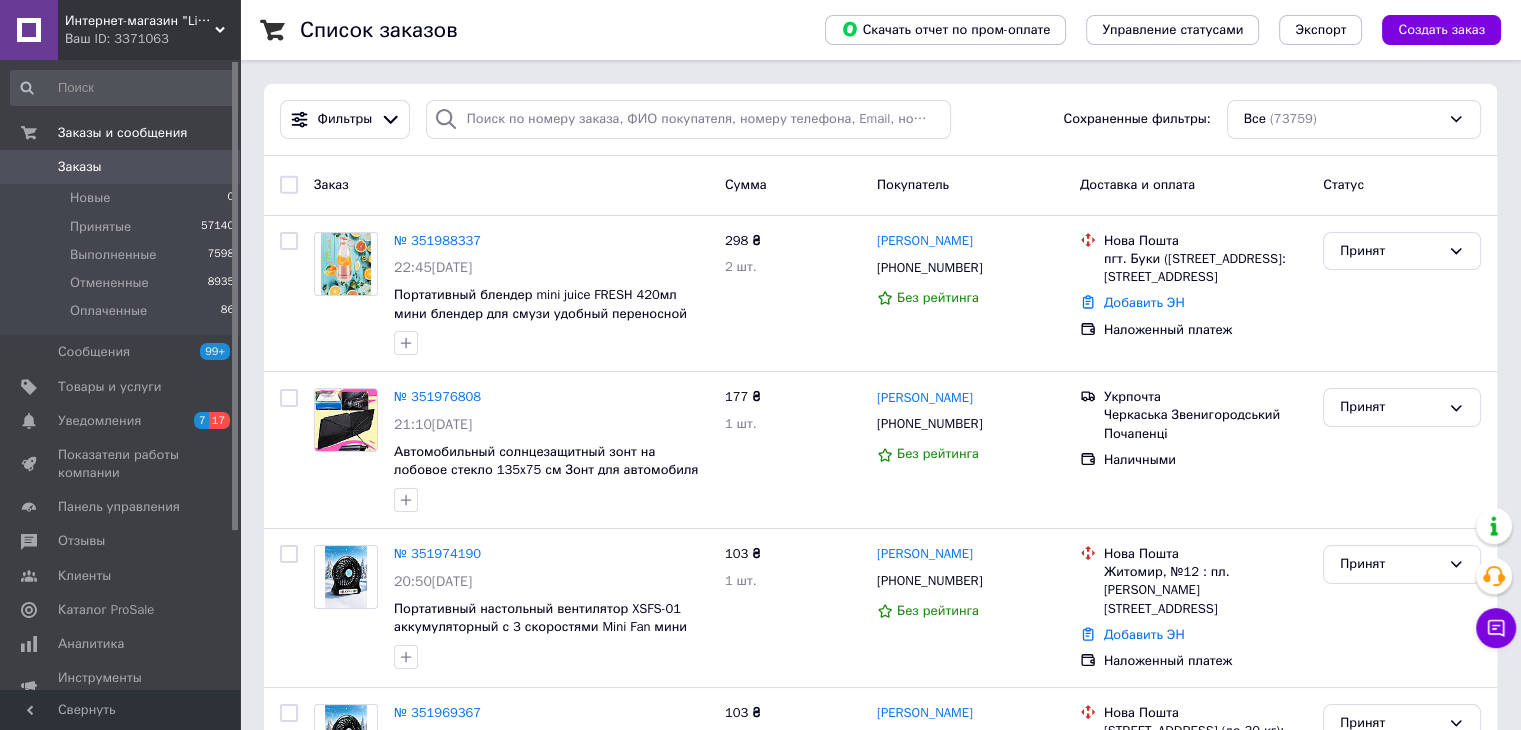 click on "Интернет-магазин "Like" Ваш ID: 3371063" at bounding box center [149, 30] 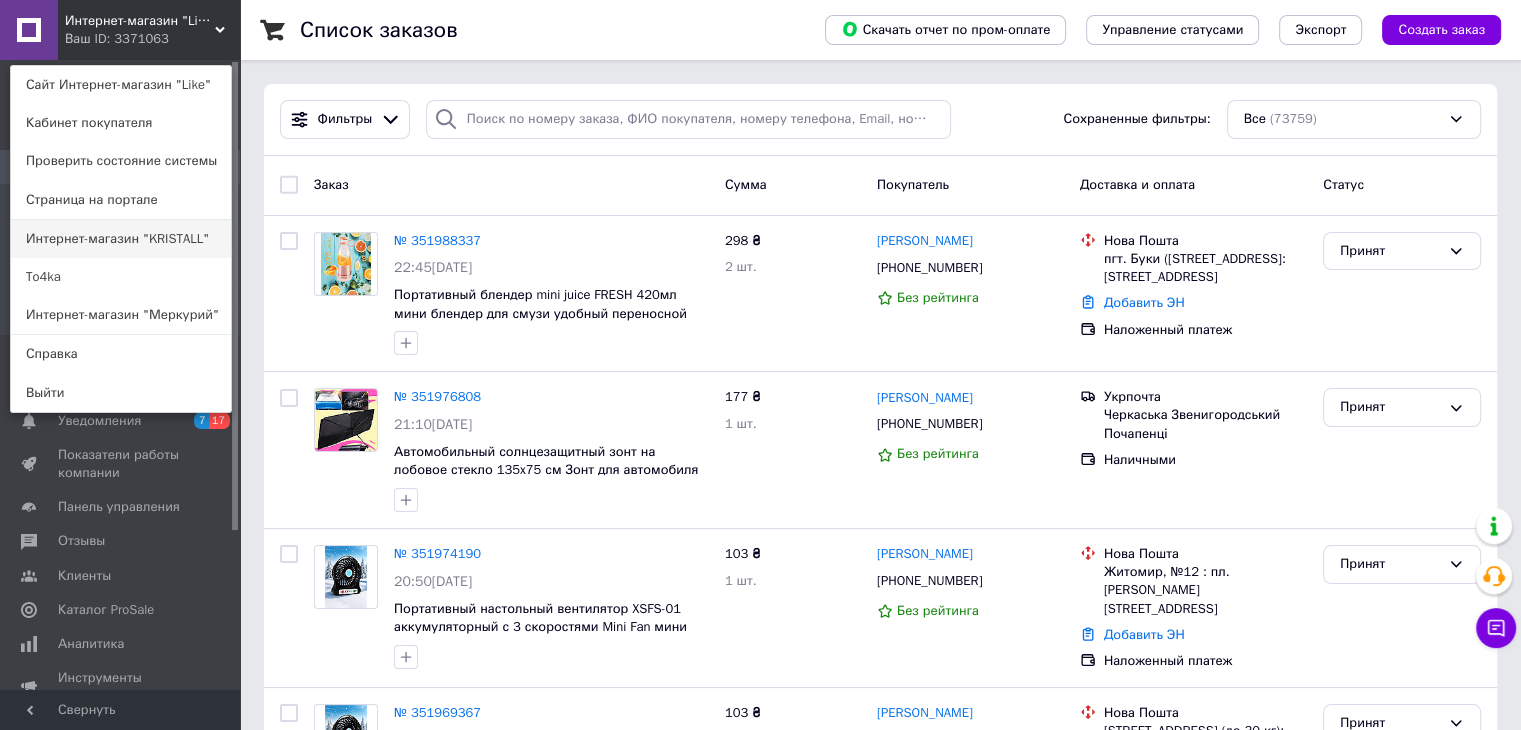 click on "Интернет-магазин "KRISTALL"" at bounding box center [121, 239] 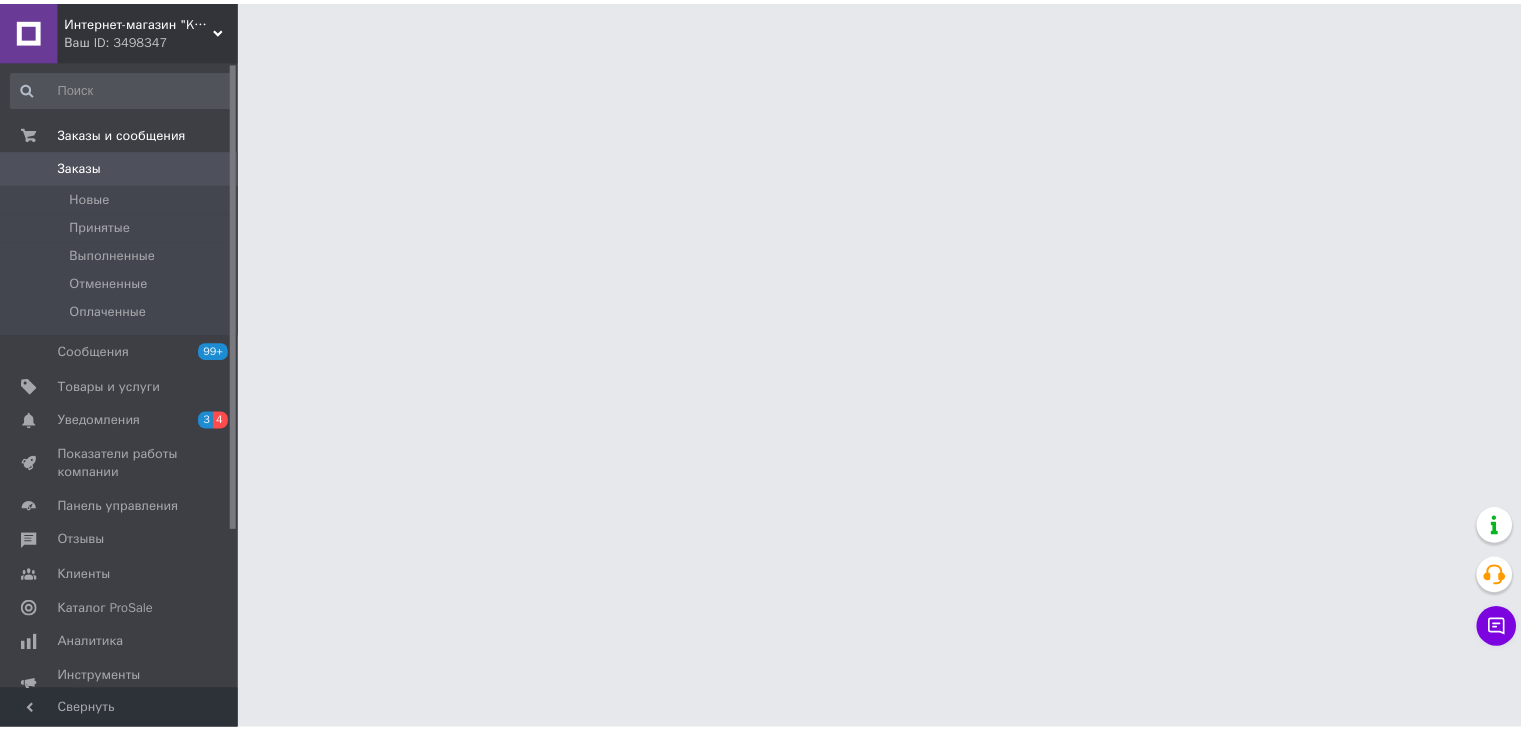 scroll, scrollTop: 0, scrollLeft: 0, axis: both 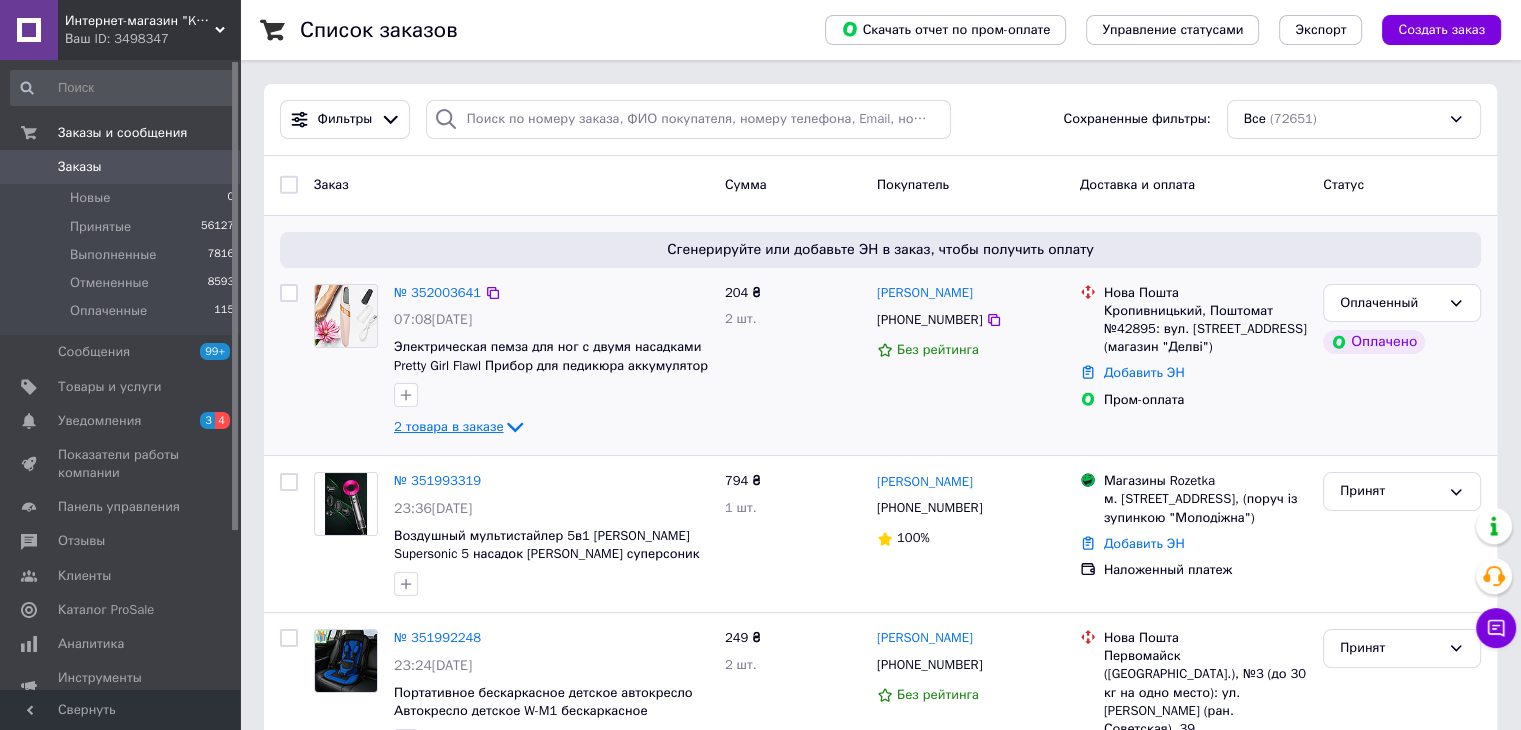 click 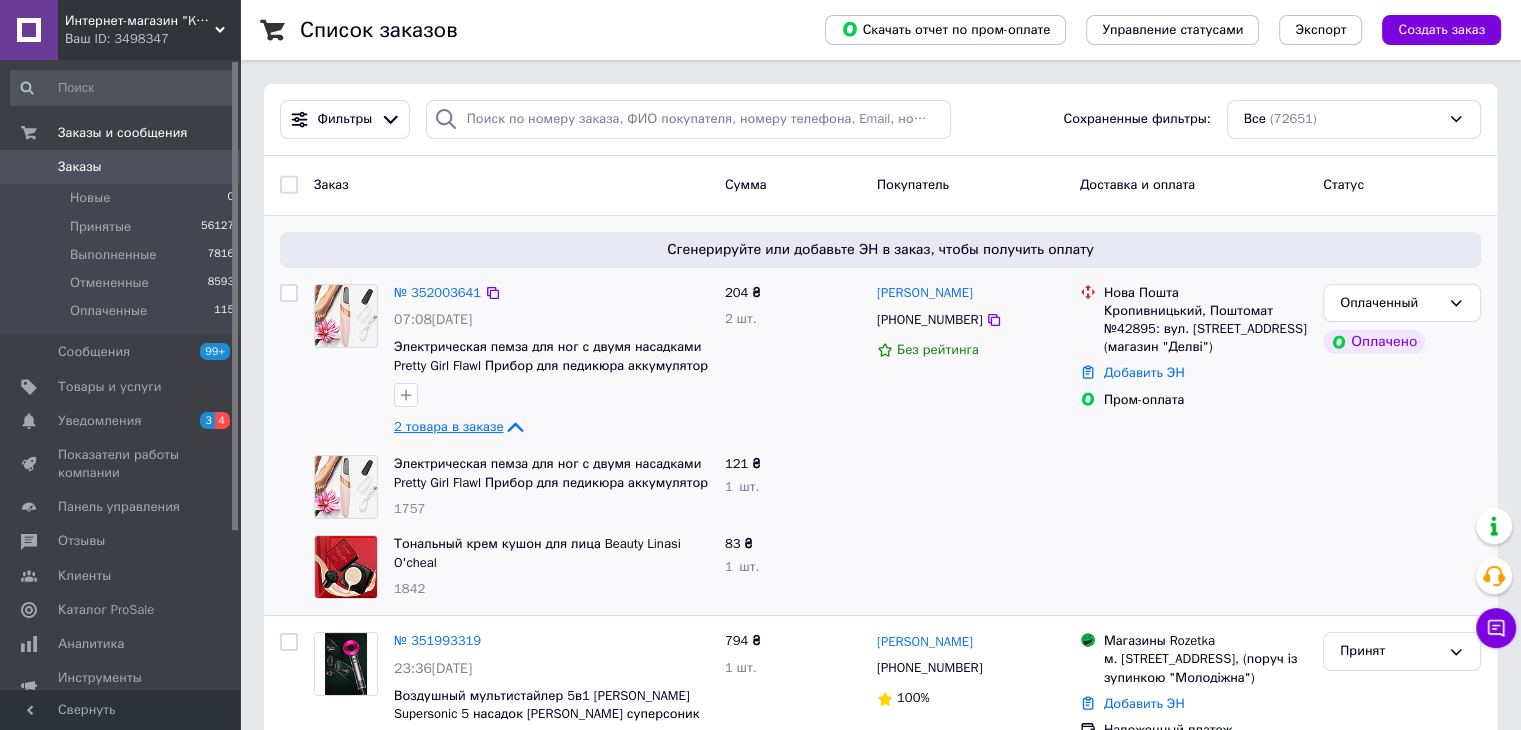 click at bounding box center [346, 316] 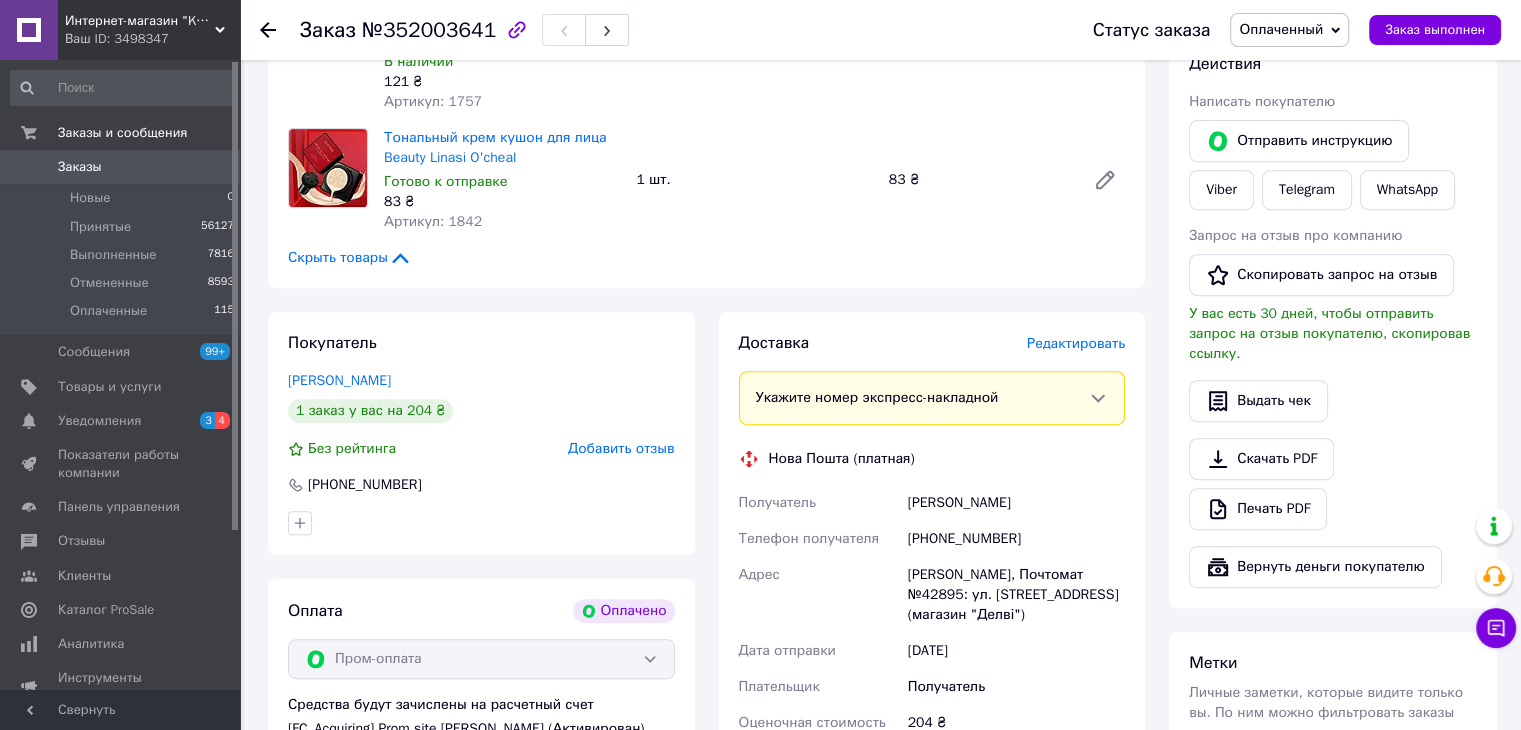 scroll, scrollTop: 800, scrollLeft: 0, axis: vertical 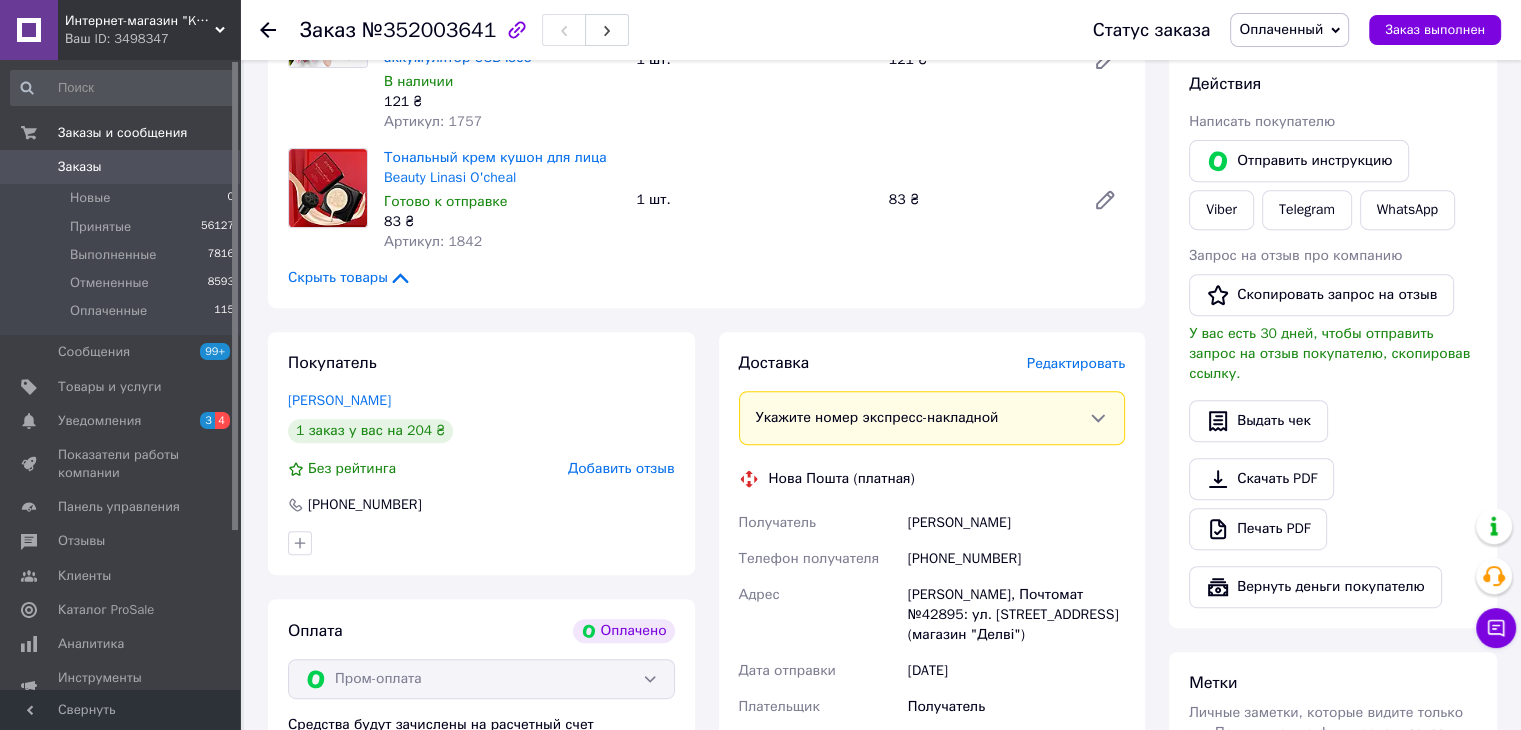 click 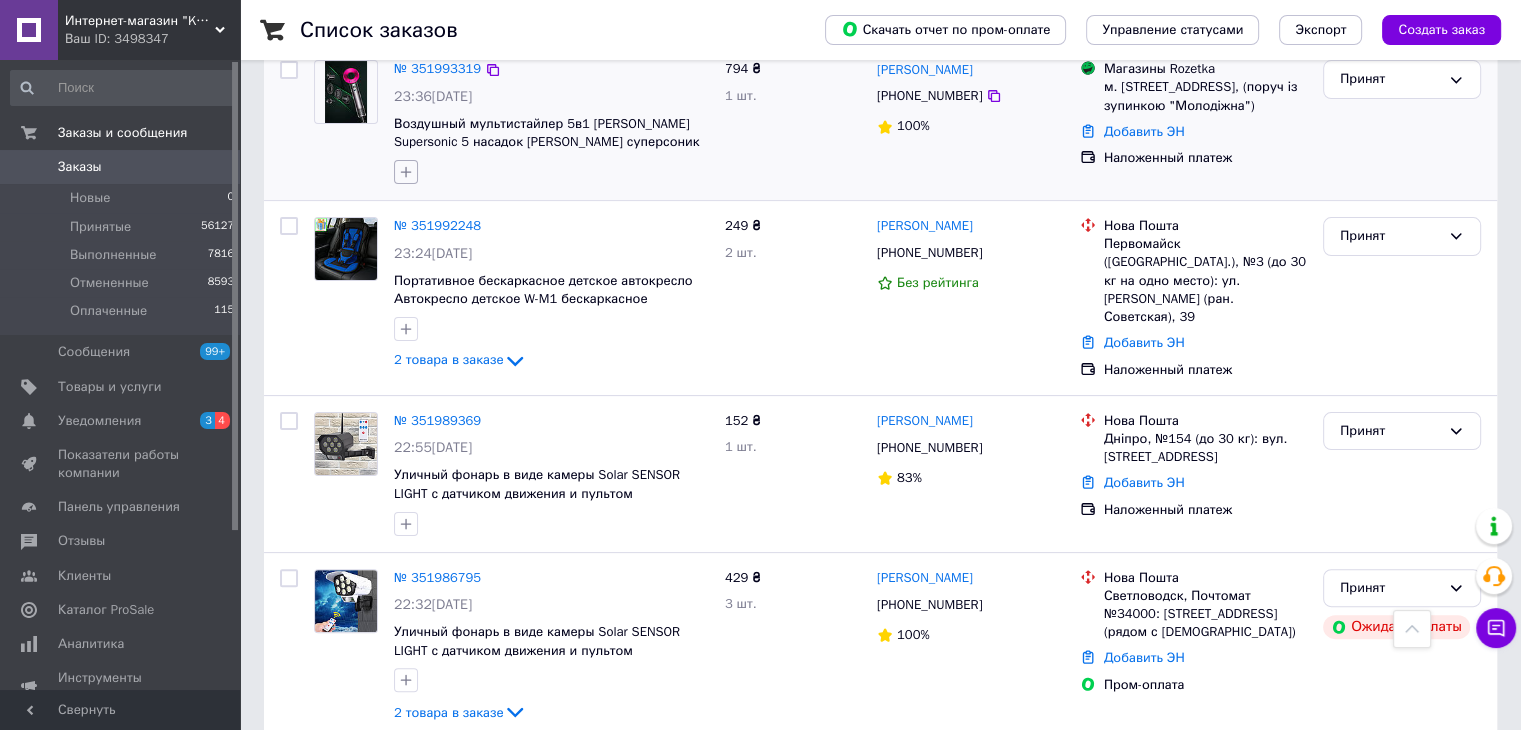 scroll, scrollTop: 500, scrollLeft: 0, axis: vertical 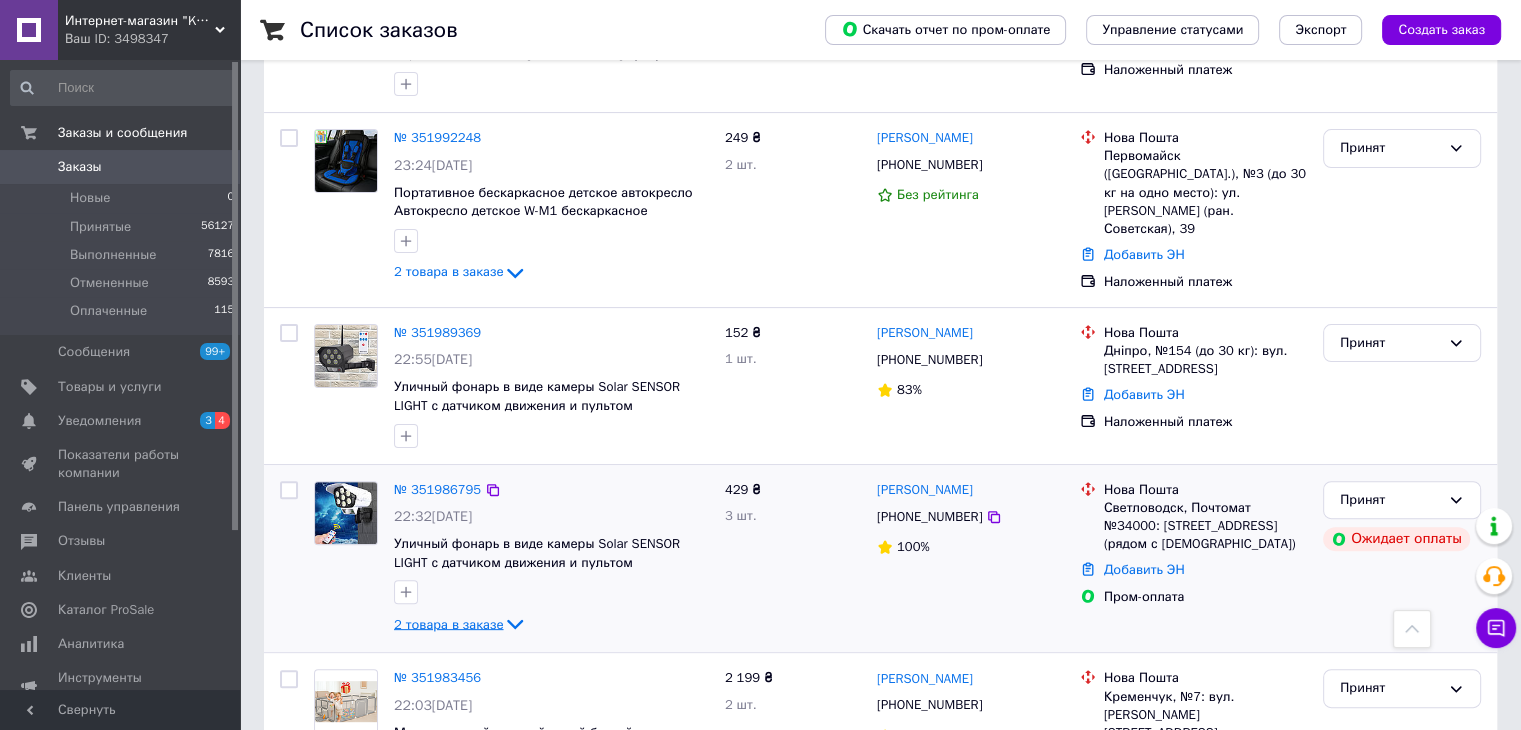 click 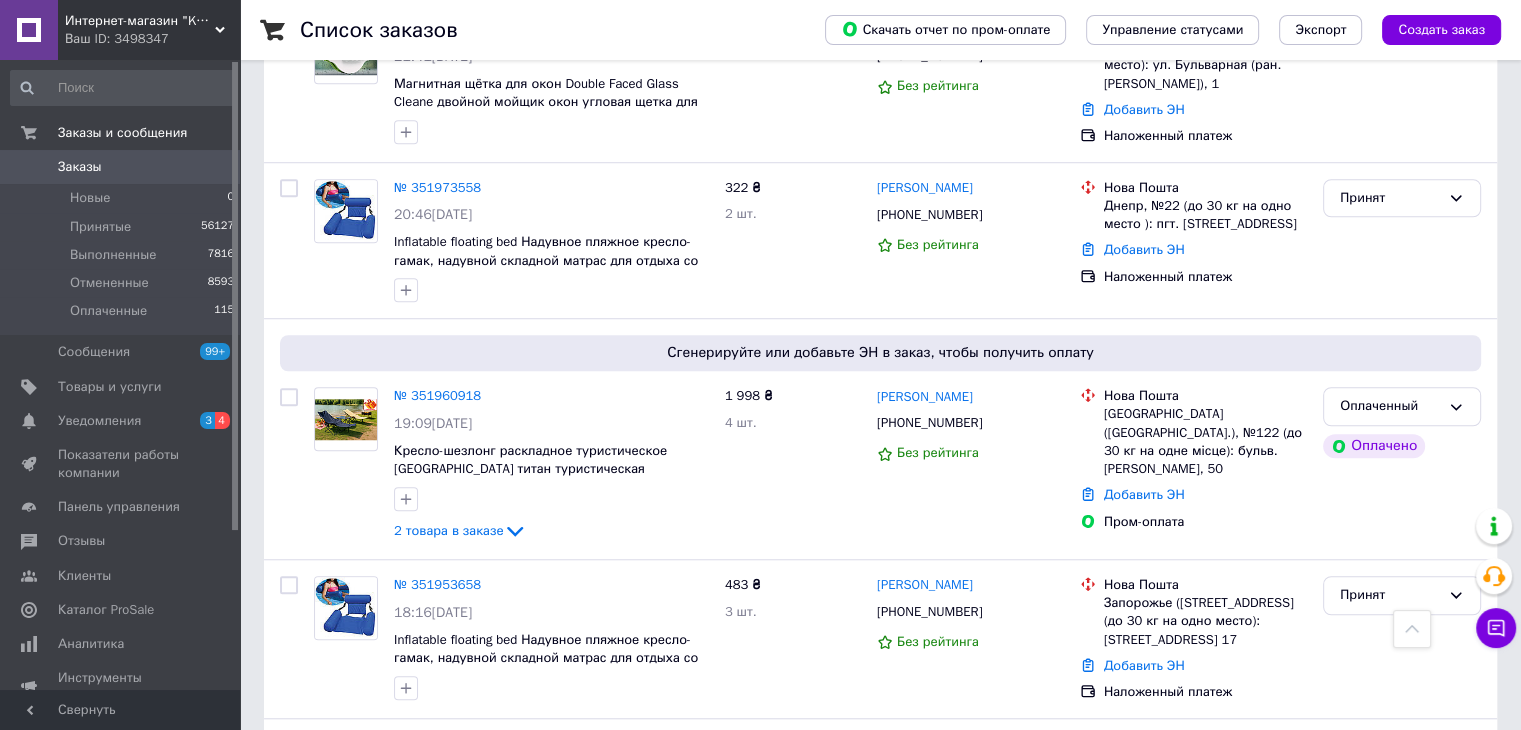 scroll, scrollTop: 1500, scrollLeft: 0, axis: vertical 